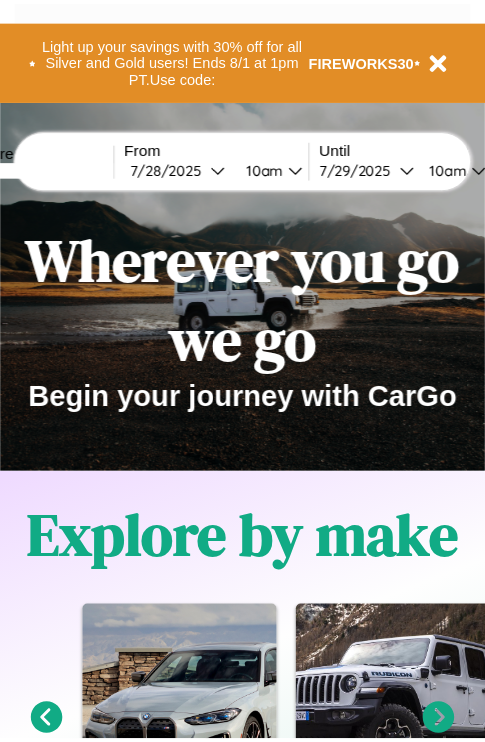 scroll, scrollTop: 0, scrollLeft: 0, axis: both 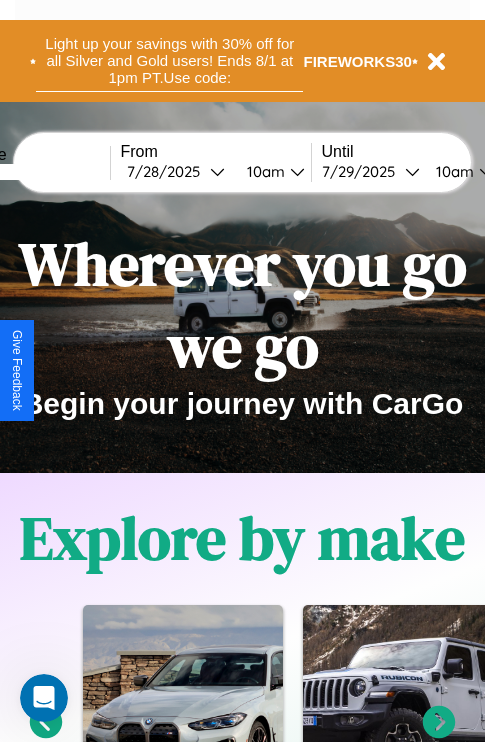 click on "Light up your savings with 30% off for all Silver and Gold users! Ends 8/1 at 1pm PT.  Use code:" at bounding box center [169, 61] 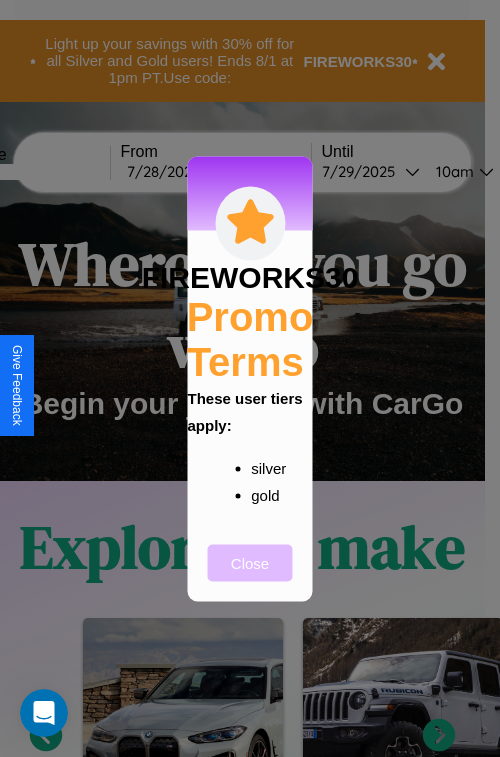 click on "Close" at bounding box center (250, 562) 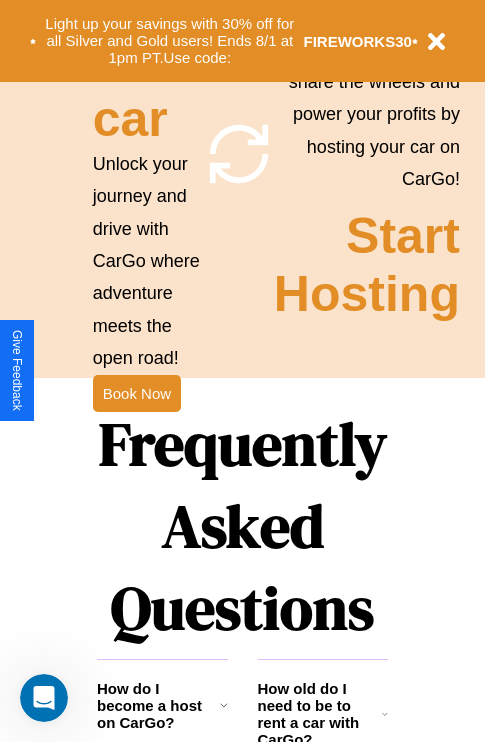 scroll, scrollTop: 1947, scrollLeft: 0, axis: vertical 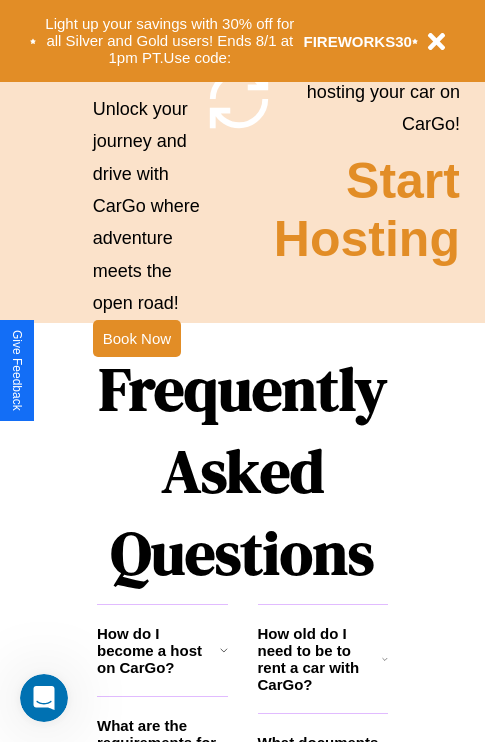 click on "Frequently Asked Questions" at bounding box center [242, 471] 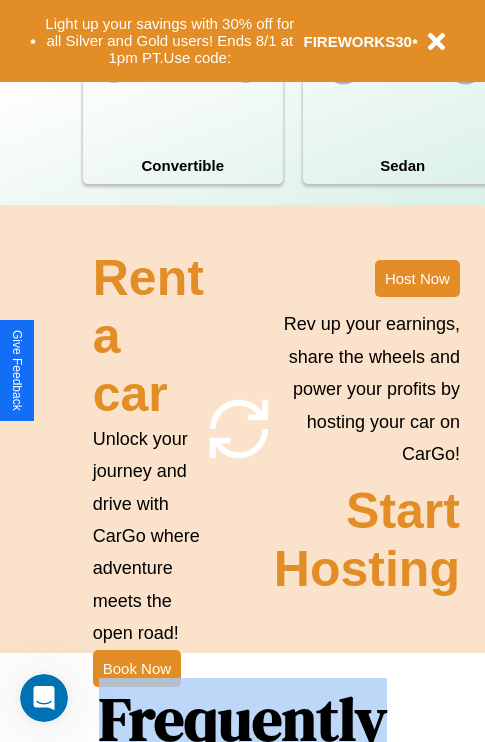 scroll, scrollTop: 0, scrollLeft: 0, axis: both 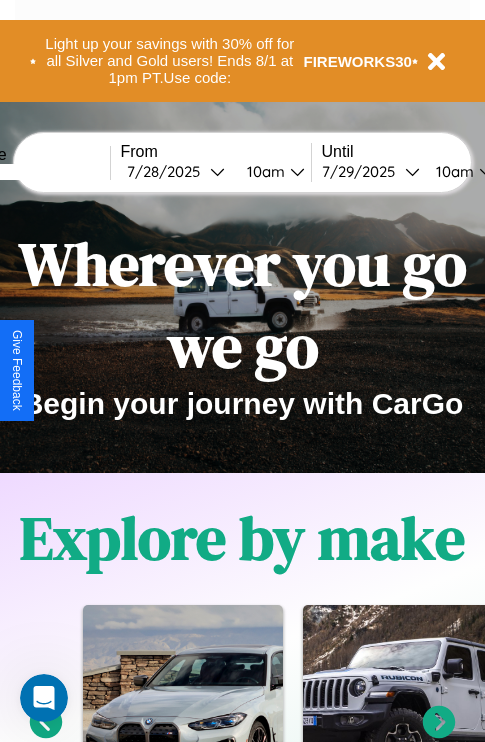 click at bounding box center [35, 172] 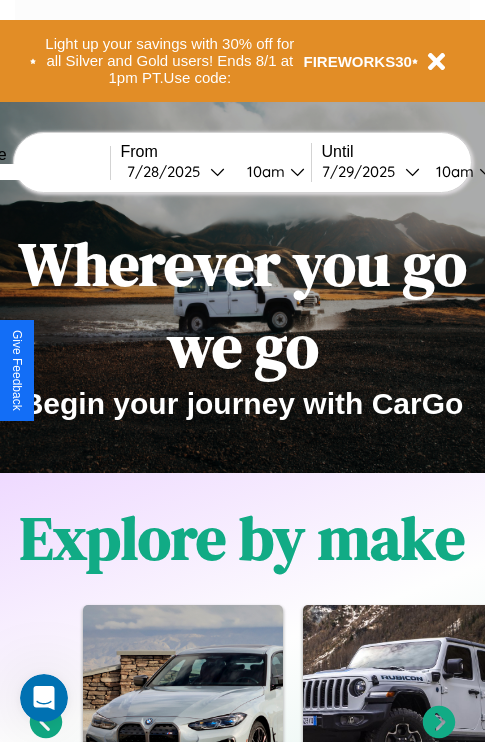type on "*****" 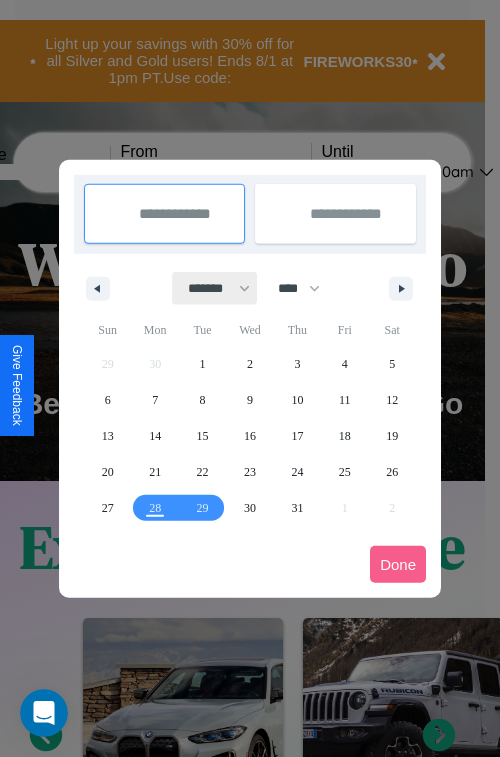 click on "******* ******** ***** ***** *** **** **** ****** ********* ******* ******** ********" at bounding box center [215, 288] 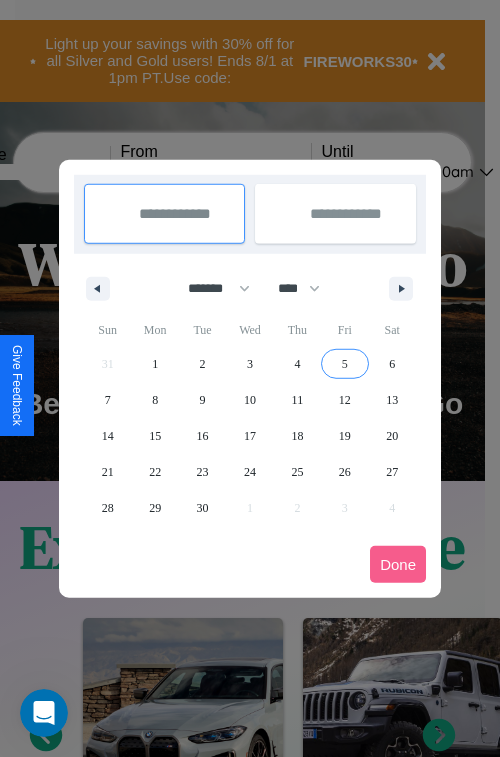 click on "5" at bounding box center (345, 364) 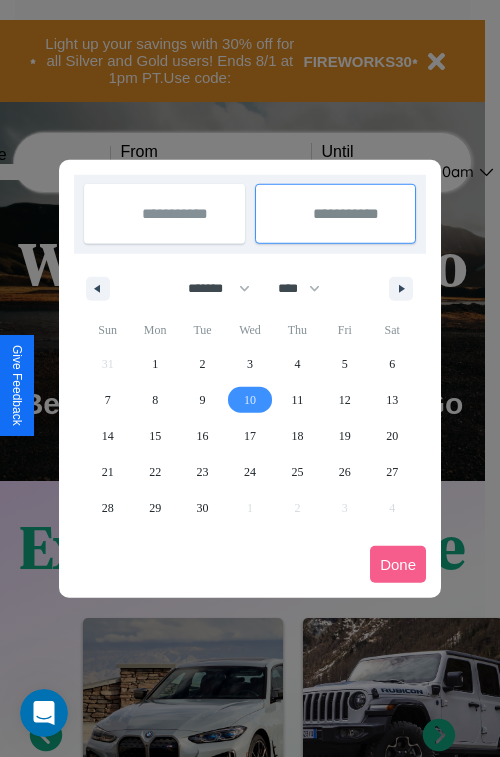 click on "10" at bounding box center (250, 400) 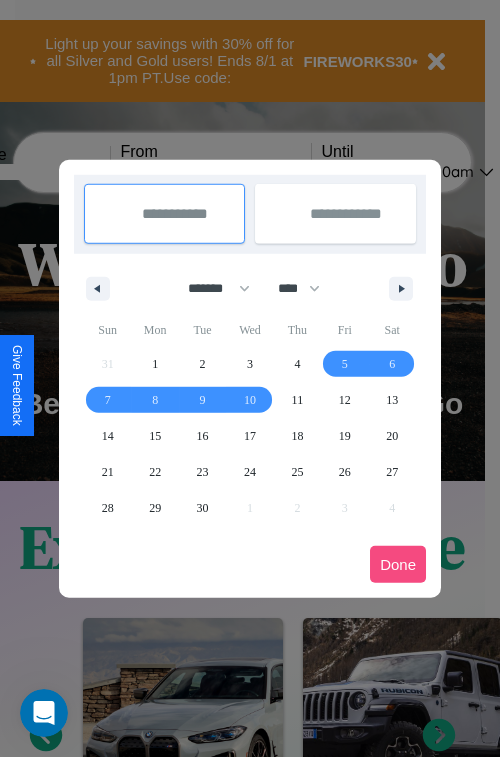 click on "Done" at bounding box center [398, 564] 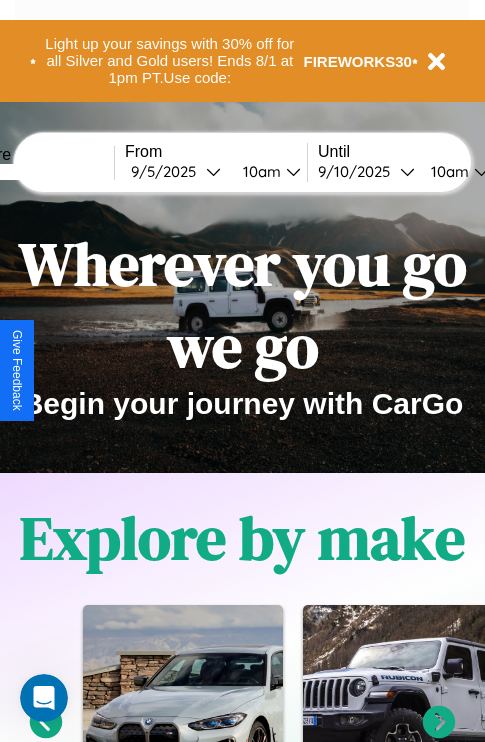 scroll, scrollTop: 0, scrollLeft: 72, axis: horizontal 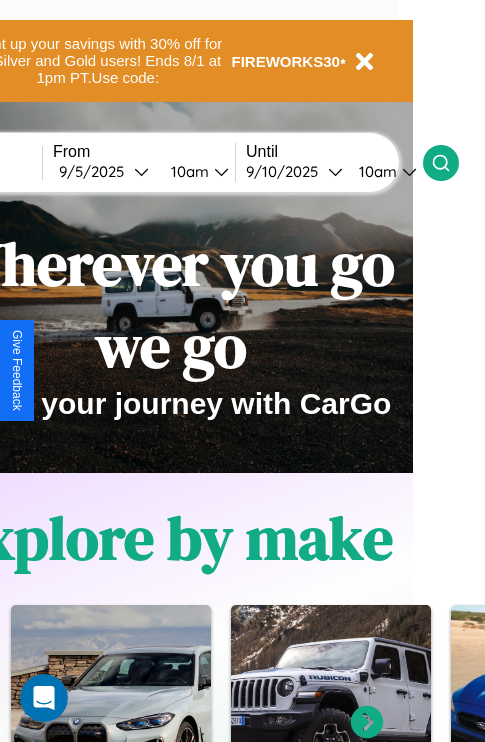 click 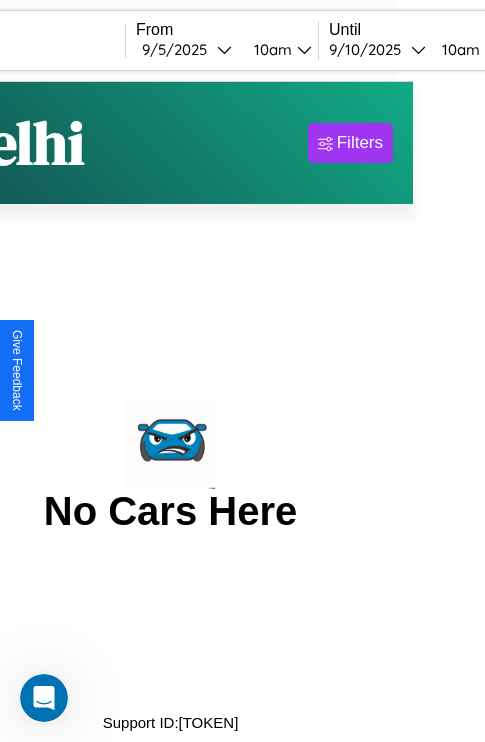 scroll, scrollTop: 0, scrollLeft: 0, axis: both 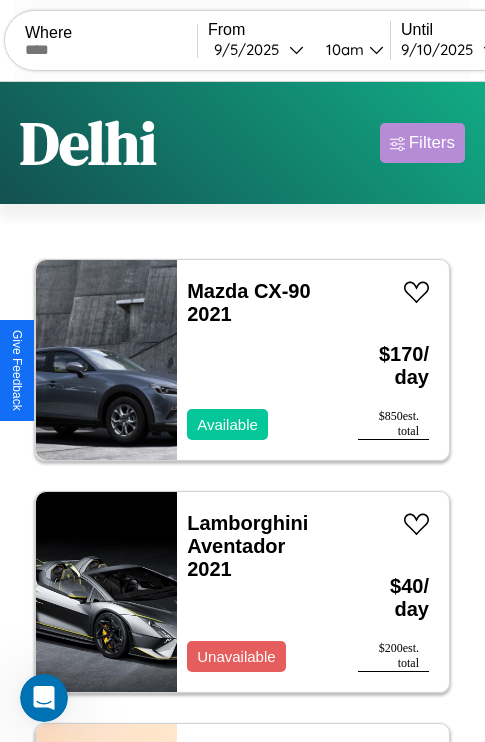 click on "Filters" at bounding box center (432, 143) 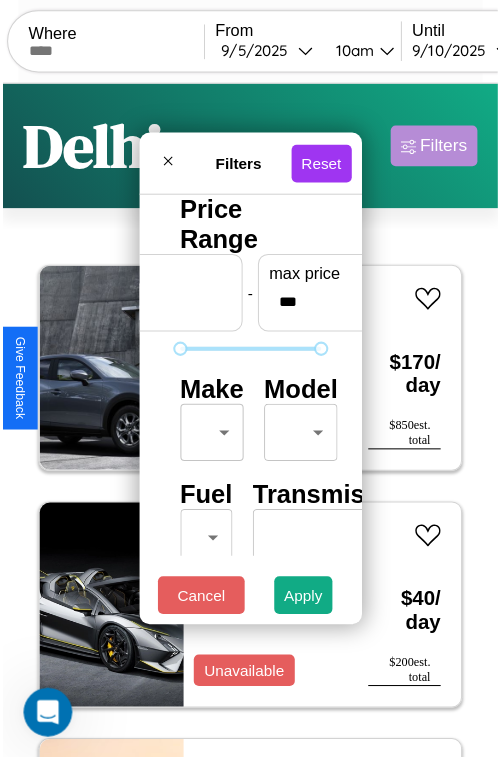 scroll, scrollTop: 59, scrollLeft: 0, axis: vertical 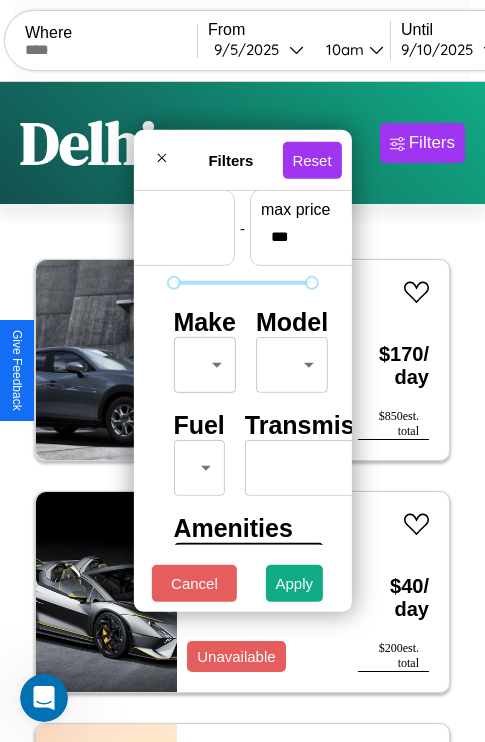 click on "CarGo Where From [DATE] [TIME] Until [DATE] [TIME] Become a Host Login Sign Up [CITY] Filters 25 cars in this area These cars can be picked up in this city. Mazda CX-90 2021 Available $ 170 / day $ 850 est. total Lamborghini Aventador 2021 Unavailable $ 40 / day $ 200 est. total Aston Martin Vanquish 2019 Available $ 80 / day $ 400 est. total Honda CBF1000A 2022 Available $ 120 / day $ 600 est. total Land Rover Discovery Sport 2016 Available $ 90 / day $ 450 est. total Bentley Bentley Industries, LLC 2020 Available $ 140 / day $ 700 est. total Subaru BRZ 2020 Available $ 50 / day $ 250 est. total Maserati Levante 2014 Available $ 130 / day $ 650 est. total Honda ST1300PA 2024 Available $ 60 / day $ 300 est. total Nissan Juke 2018 Available $ 180 / day $ 900 est. total Lexus ES 2018 Available $ 70 / day $ 350 est. total Maserati Quattroporte 2018 Available $ 110 / day $ 550 est. total Alfa Romeo Milano 2021 Available $ 140 $" at bounding box center [242, 412] 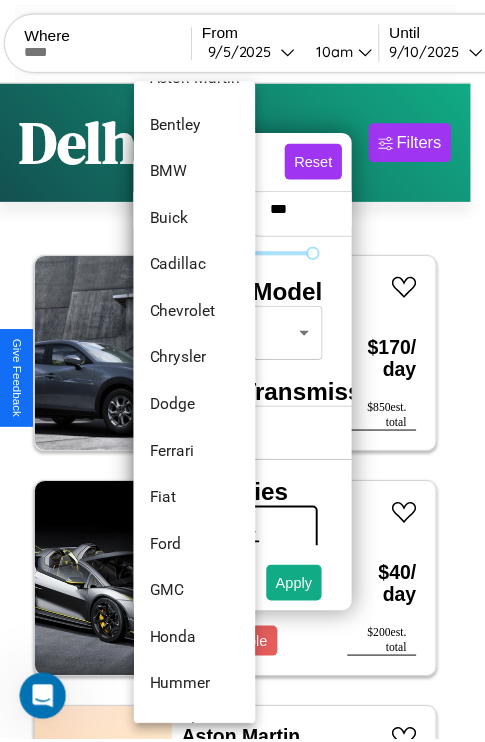 scroll, scrollTop: 230, scrollLeft: 0, axis: vertical 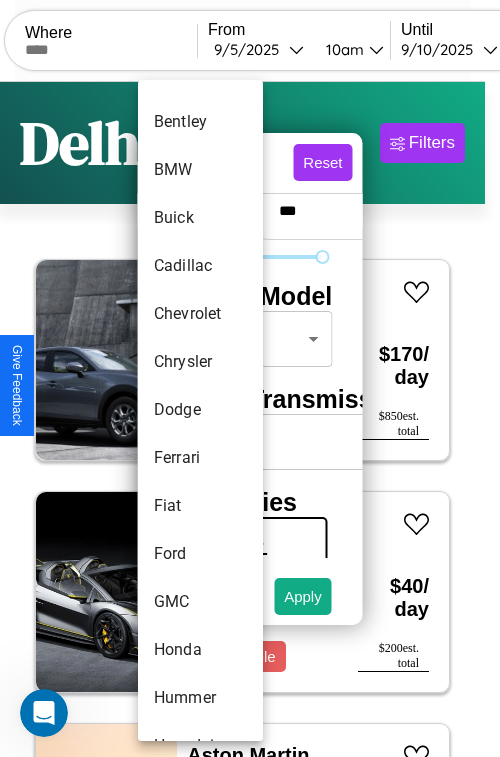 click on "Dodge" at bounding box center (200, 410) 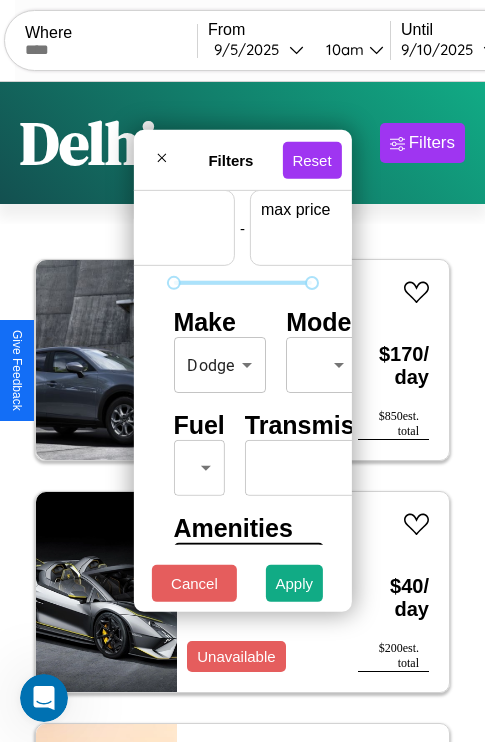 scroll, scrollTop: 59, scrollLeft: 124, axis: both 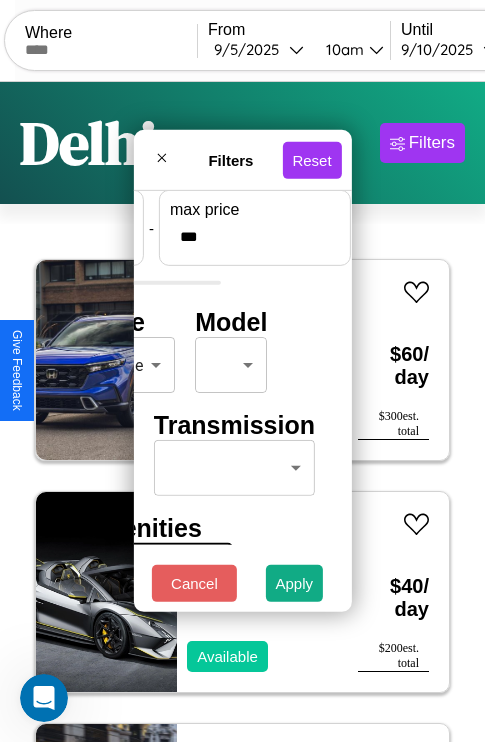 type on "***" 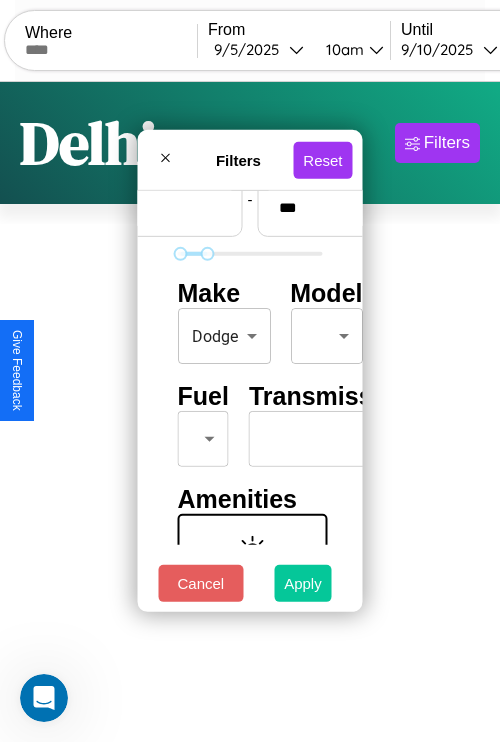 type on "*" 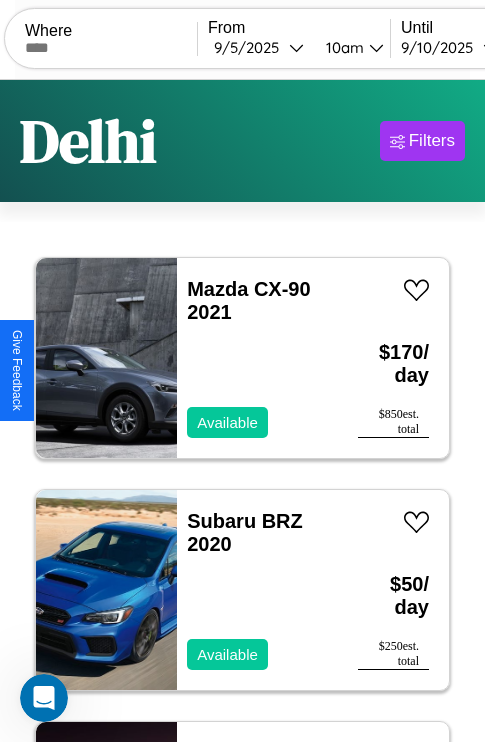scroll, scrollTop: 0, scrollLeft: 0, axis: both 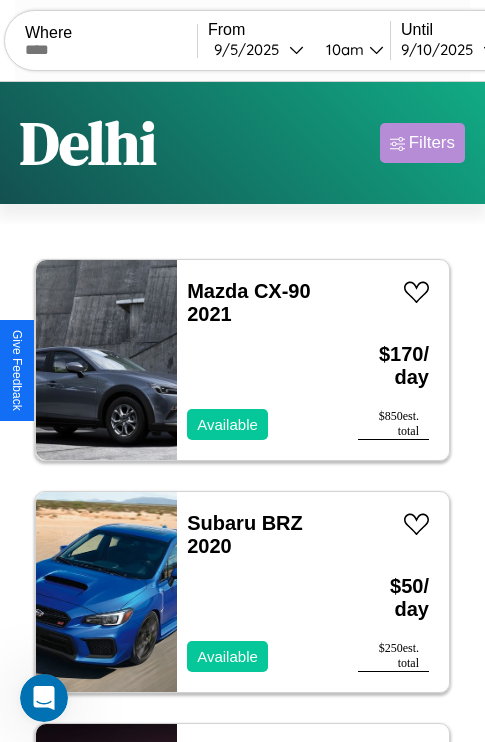click on "Filters" at bounding box center [432, 143] 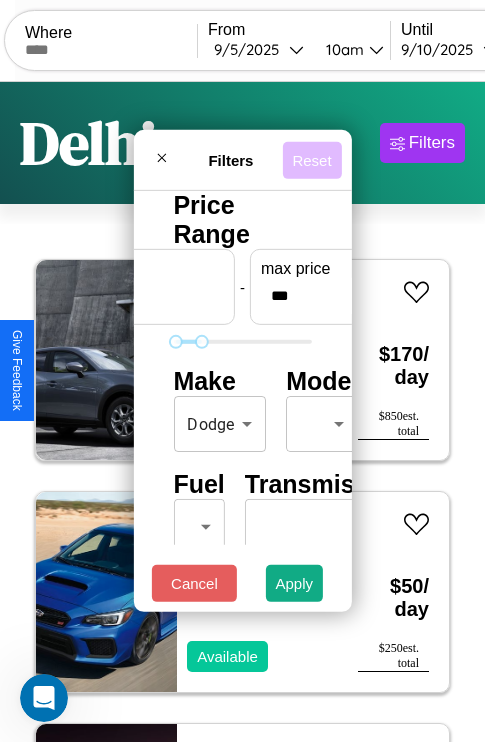 click on "Reset" at bounding box center (311, 159) 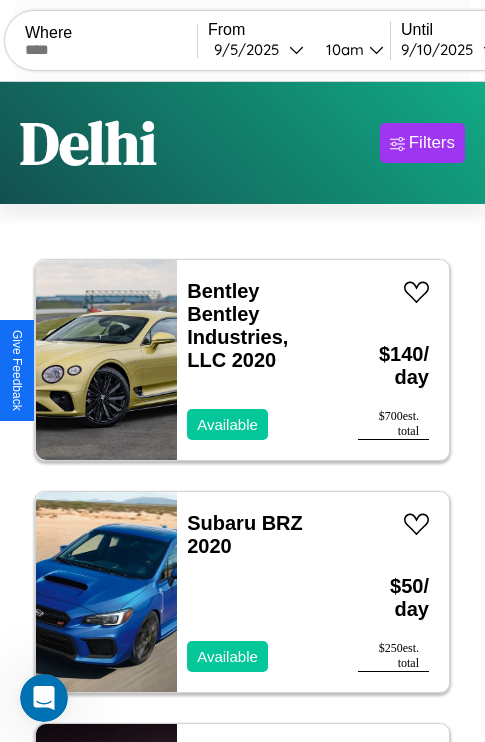 scroll, scrollTop: 95, scrollLeft: 0, axis: vertical 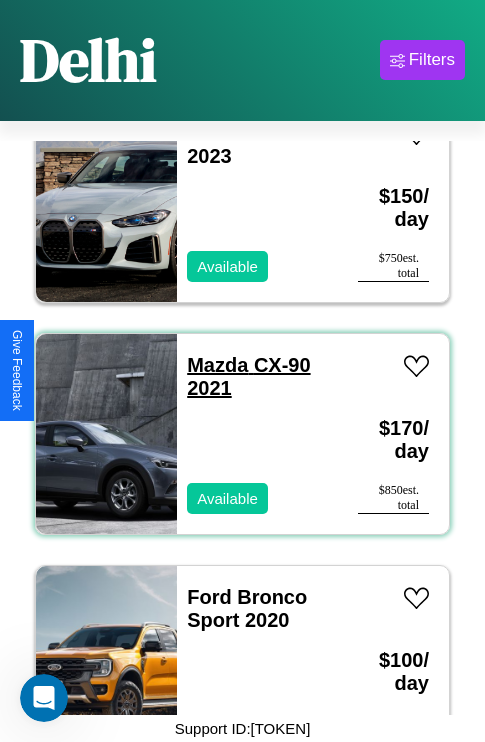 click on "Mazda   CX-90   2021" at bounding box center [248, 376] 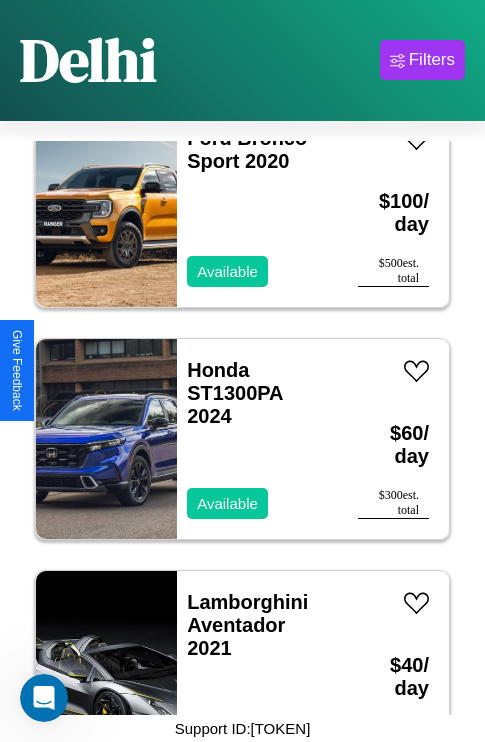 scroll, scrollTop: 2163, scrollLeft: 0, axis: vertical 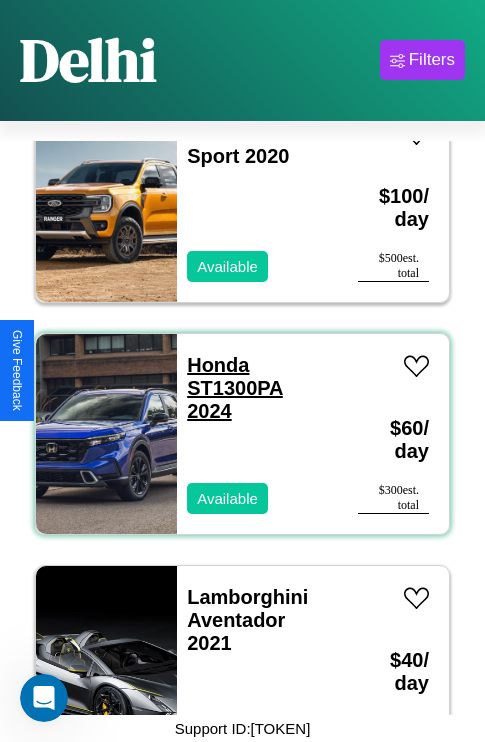 click on "Honda   ST1300PA   2024" at bounding box center (235, 388) 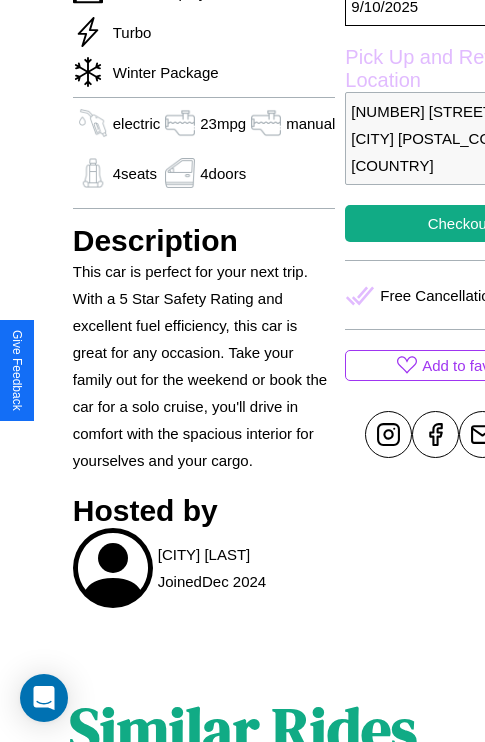 scroll, scrollTop: 1014, scrollLeft: 0, axis: vertical 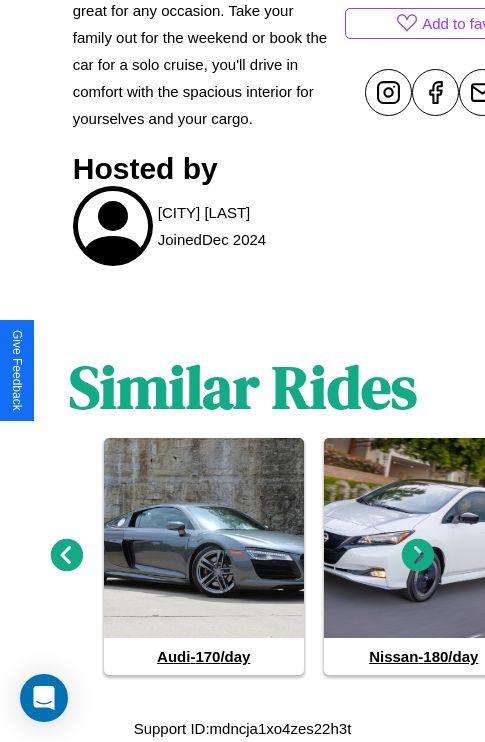 click 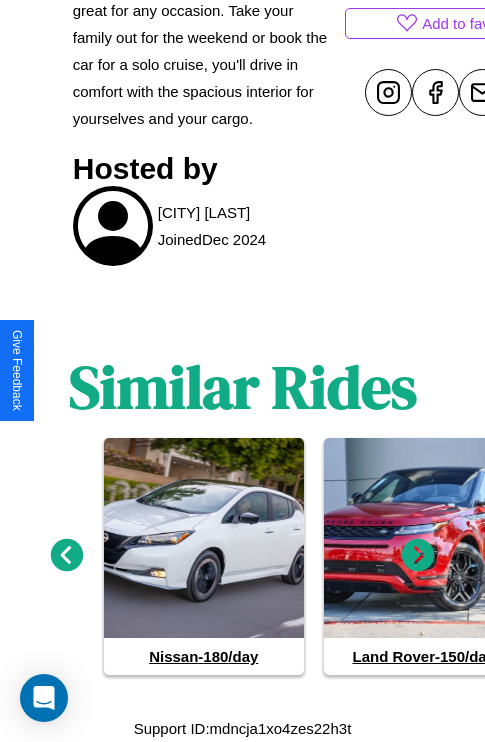 click 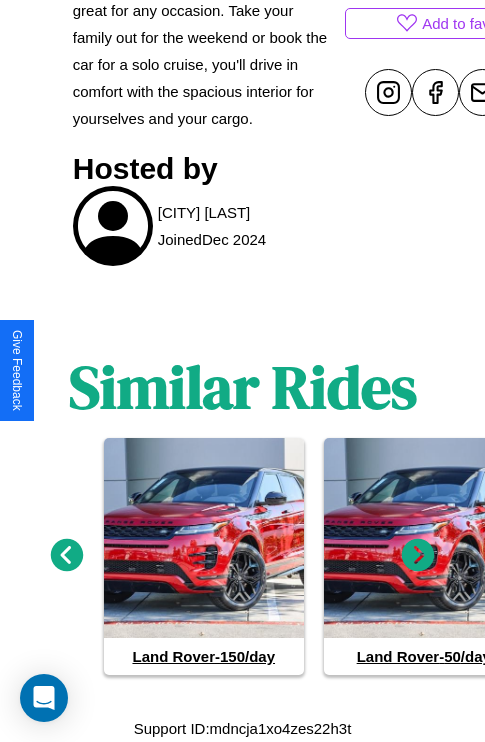 click 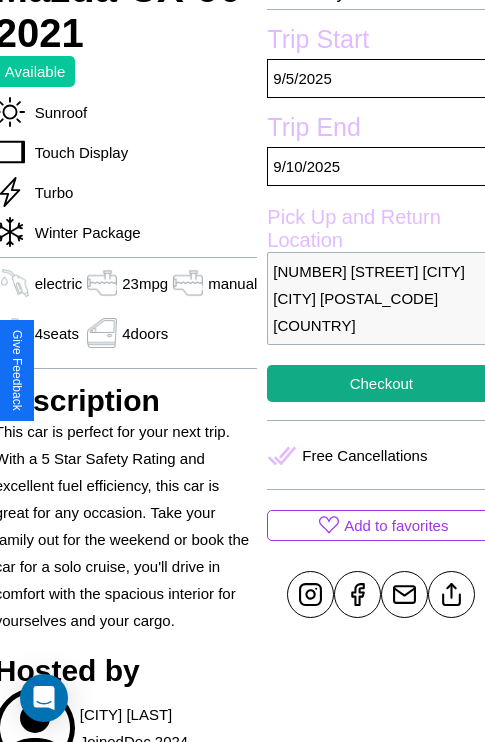 scroll, scrollTop: 497, scrollLeft: 80, axis: both 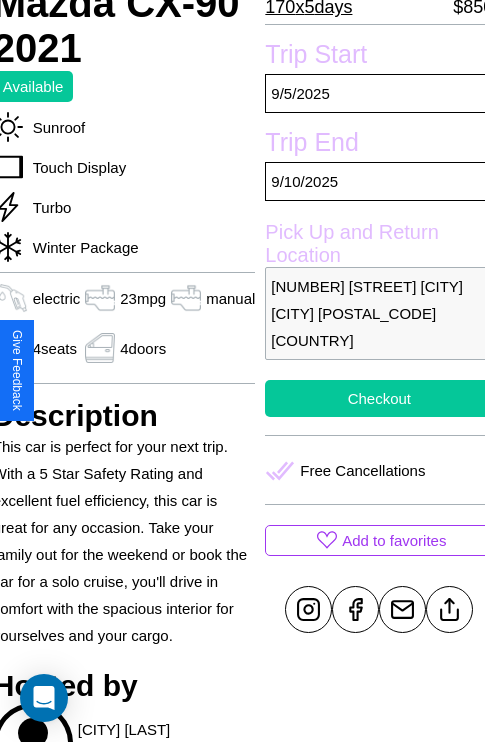 click on "Checkout" at bounding box center [379, 398] 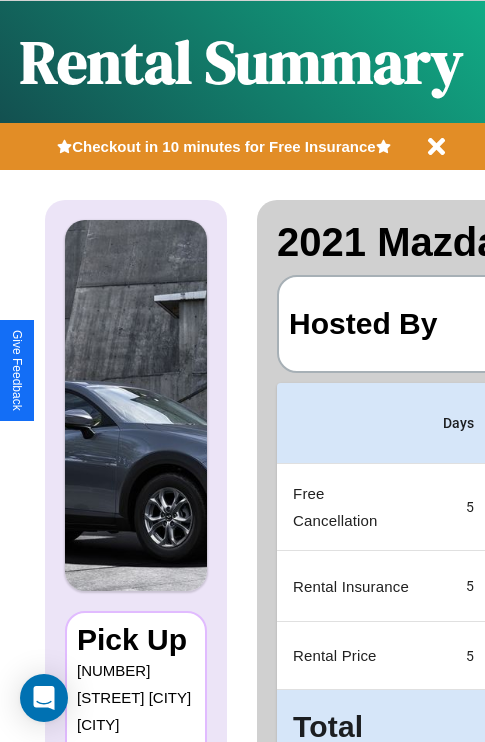 scroll, scrollTop: 0, scrollLeft: 378, axis: horizontal 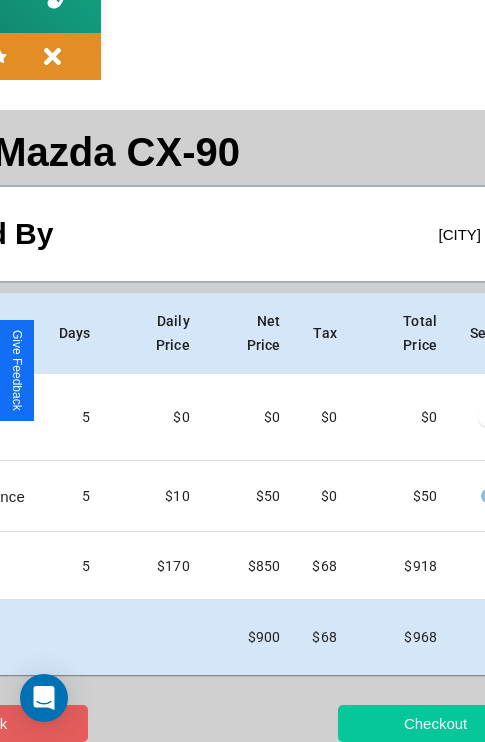 click on "Checkout" at bounding box center (435, 723) 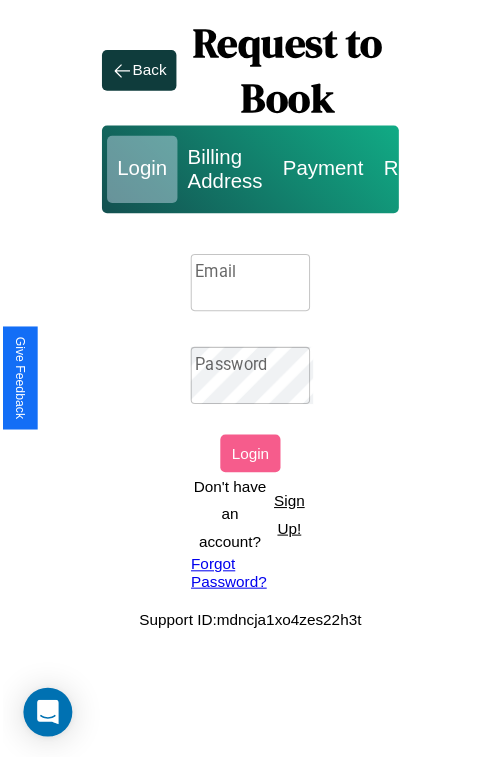 scroll, scrollTop: 0, scrollLeft: 0, axis: both 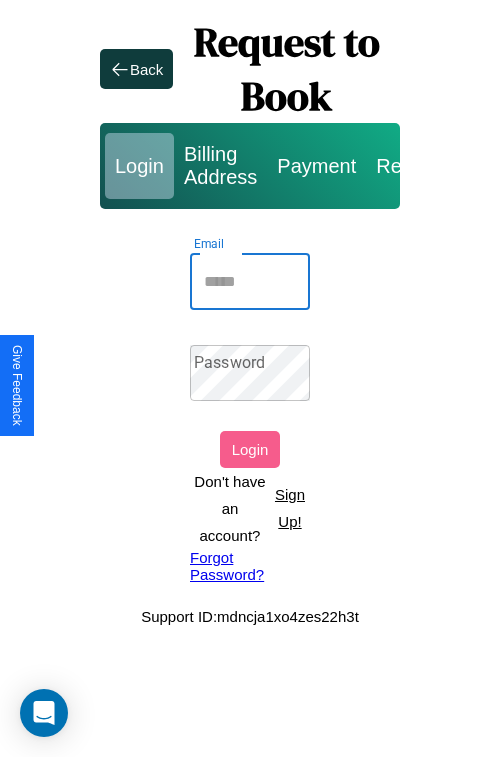 click on "Email" at bounding box center (250, 282) 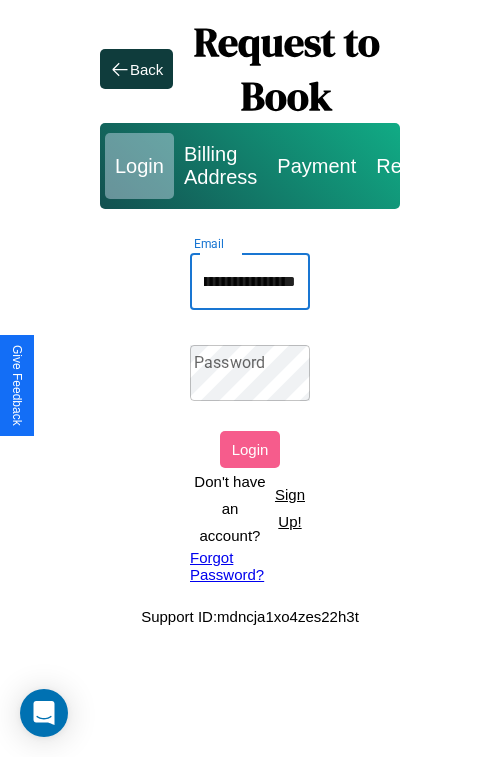 scroll, scrollTop: 0, scrollLeft: 83, axis: horizontal 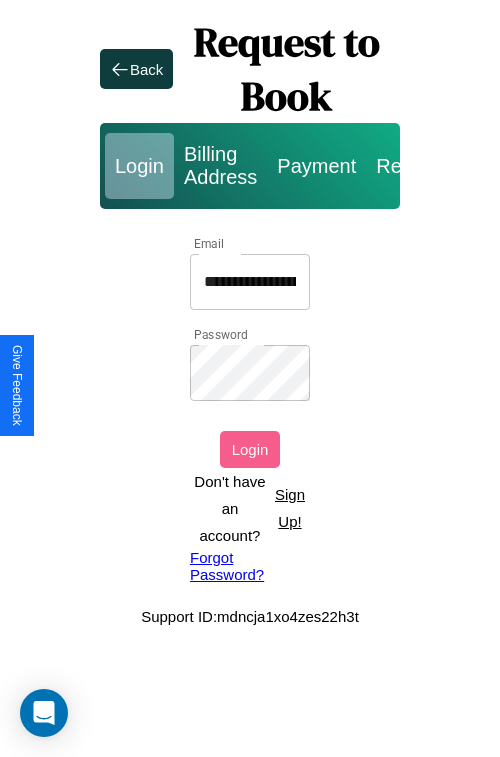 click on "Login" at bounding box center (250, 449) 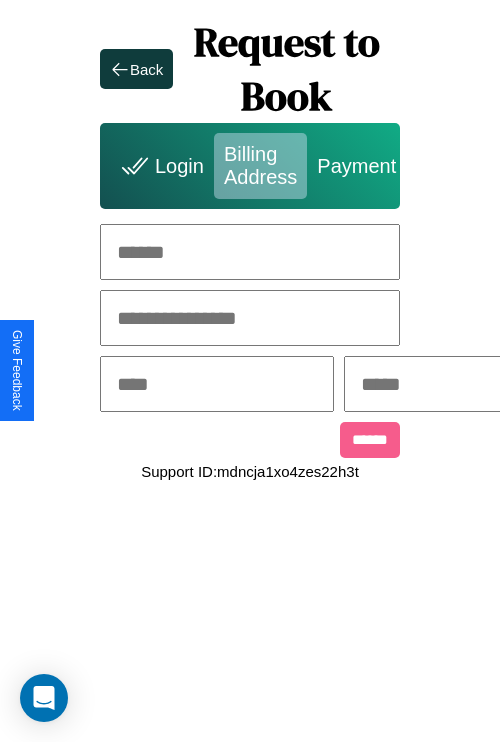 click at bounding box center (250, 252) 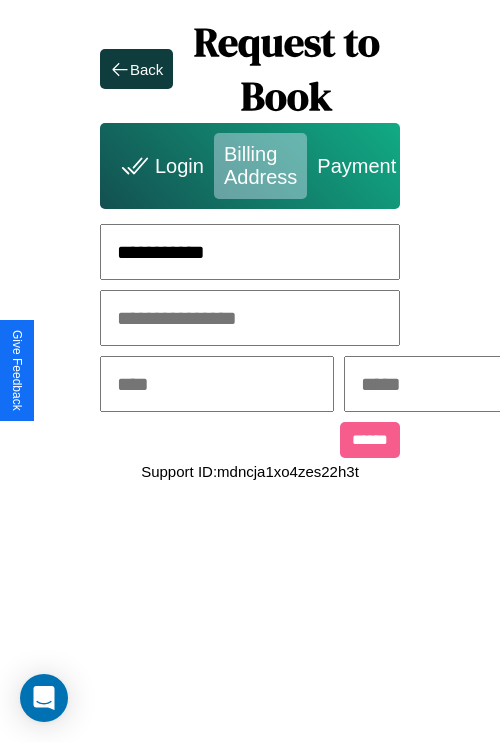 type on "**********" 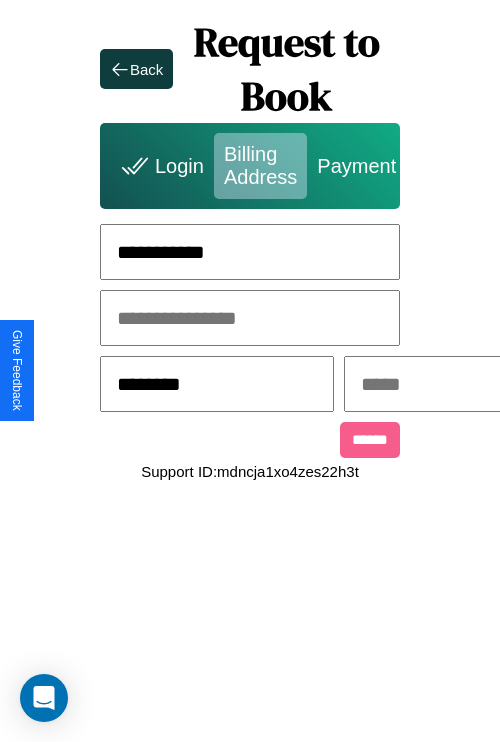 type on "********" 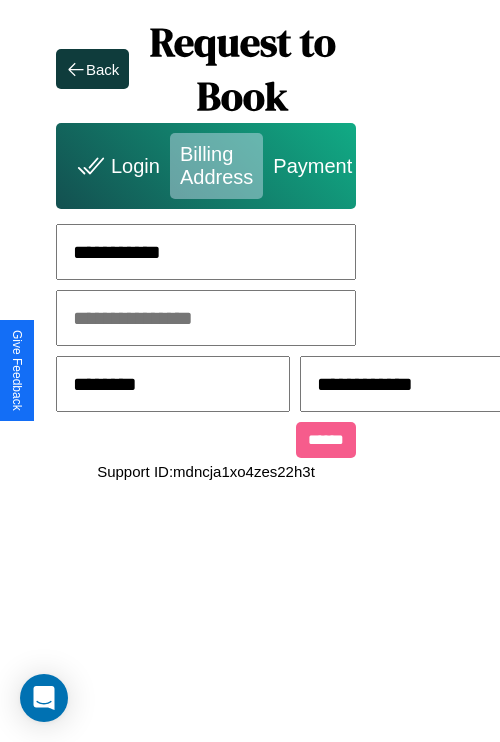 scroll, scrollTop: 0, scrollLeft: 517, axis: horizontal 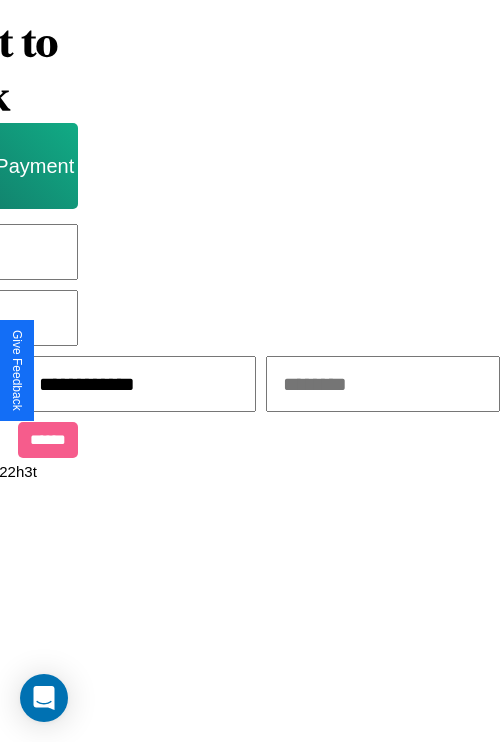 type on "**********" 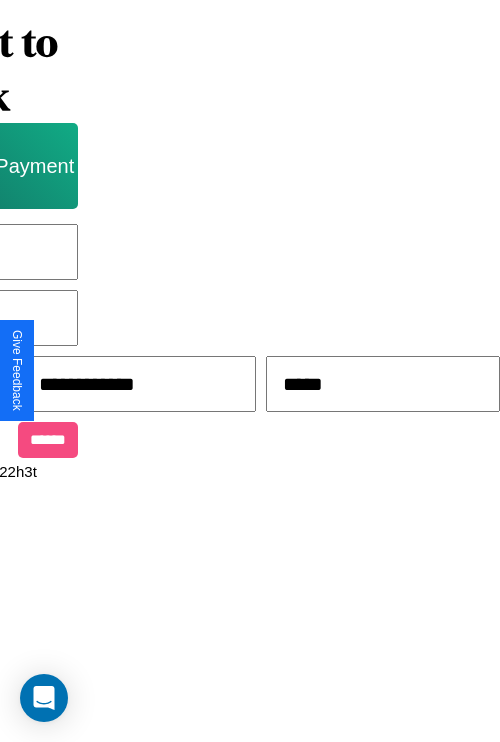 type on "*****" 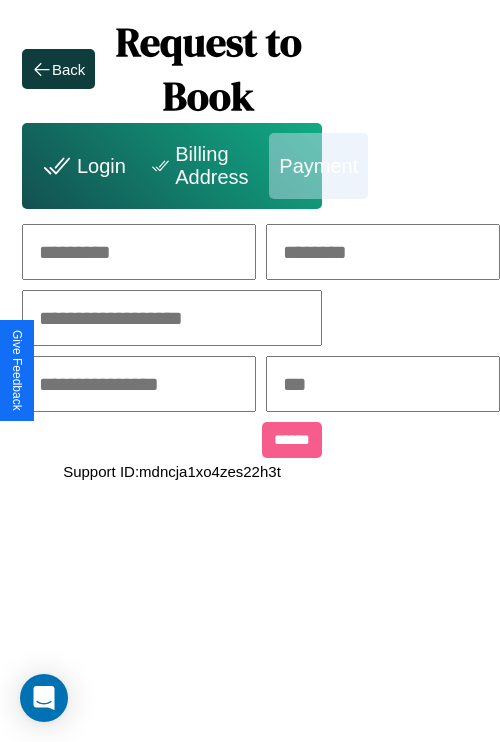 click at bounding box center [139, 252] 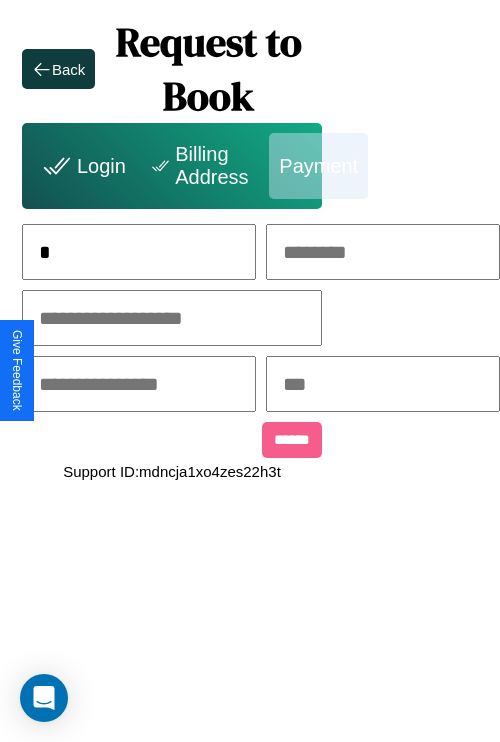 scroll, scrollTop: 0, scrollLeft: 130, axis: horizontal 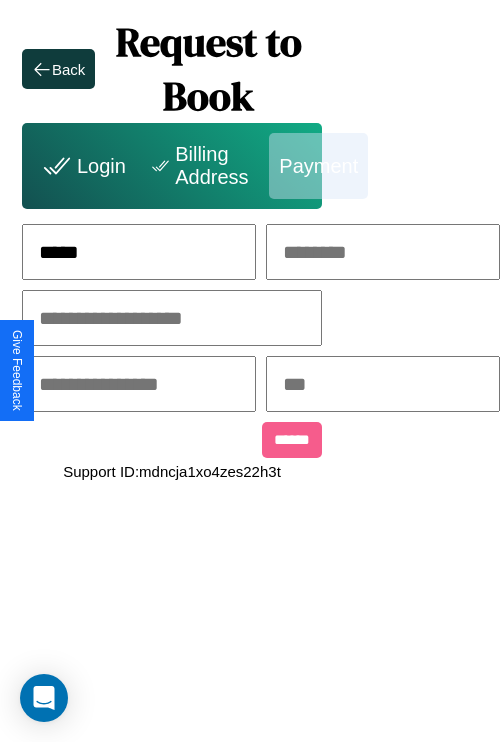 type on "*****" 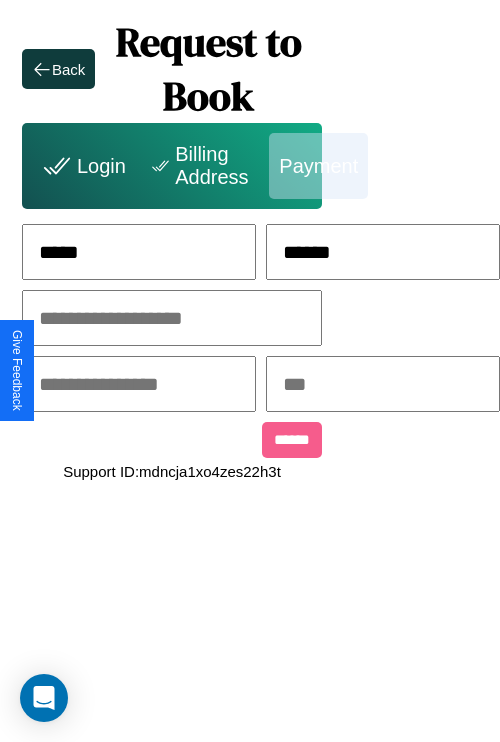 type on "******" 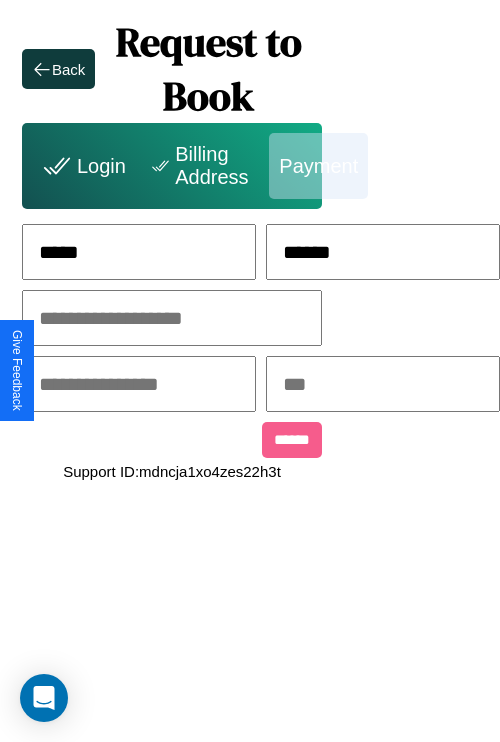 click at bounding box center [172, 318] 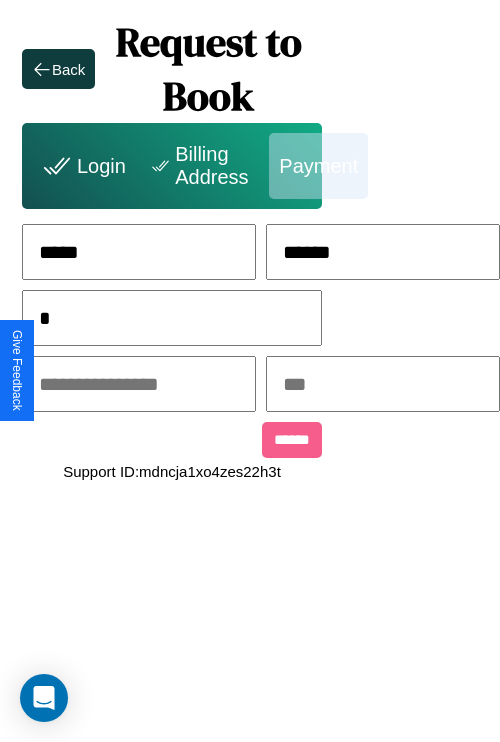 scroll, scrollTop: 0, scrollLeft: 128, axis: horizontal 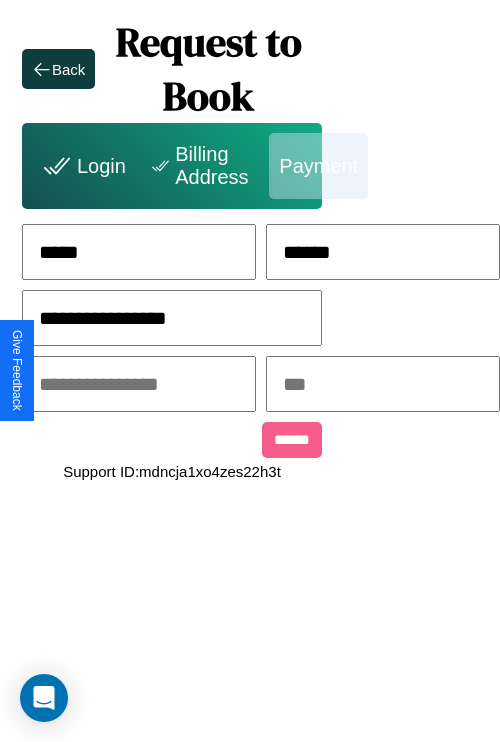 type on "**********" 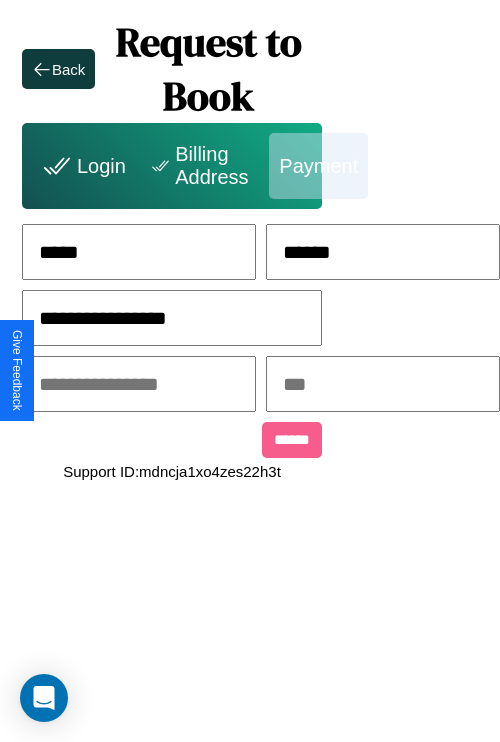 click at bounding box center [139, 384] 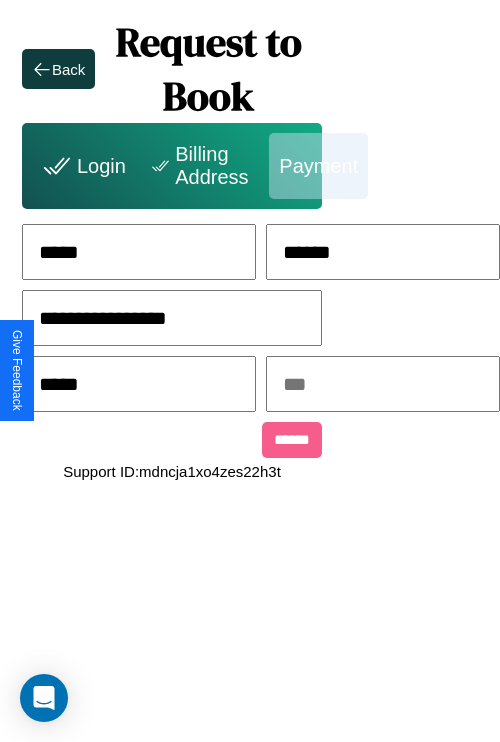 type on "*****" 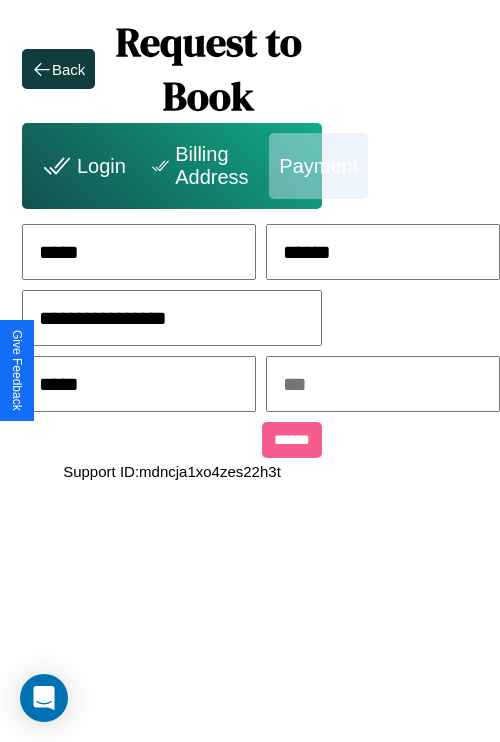 click at bounding box center [383, 384] 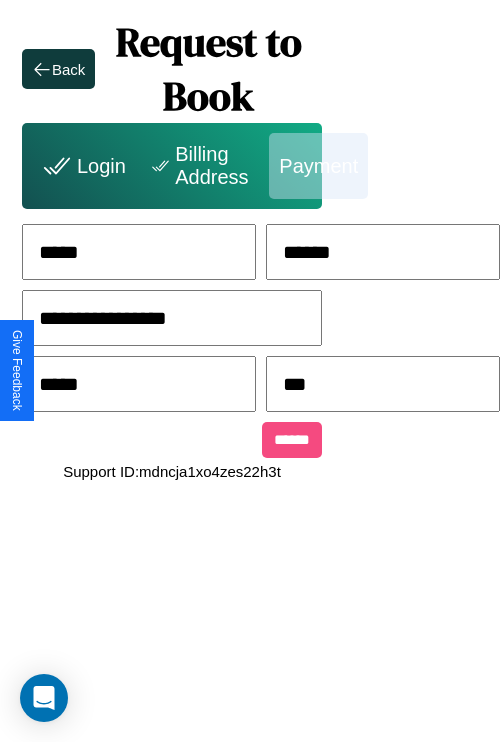 type on "***" 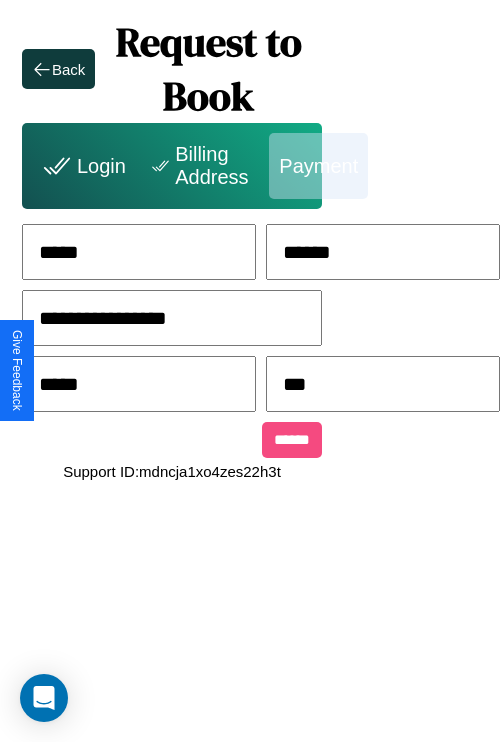 click on "******" at bounding box center [292, 440] 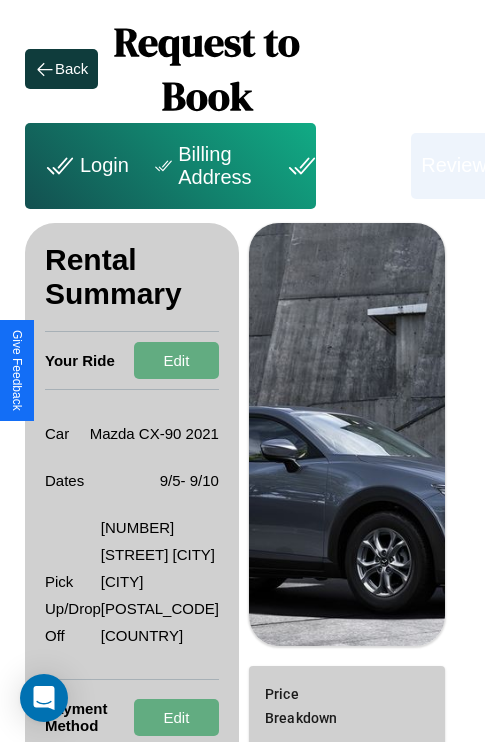 scroll, scrollTop: 328, scrollLeft: 72, axis: both 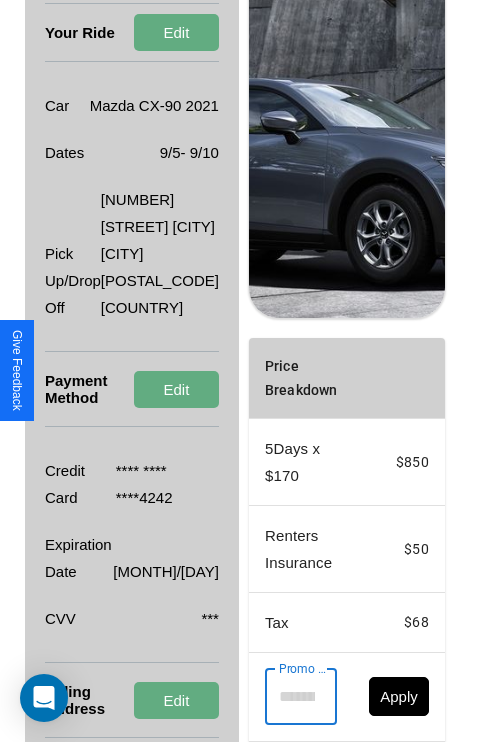 click on "Promo Code" at bounding box center [290, 697] 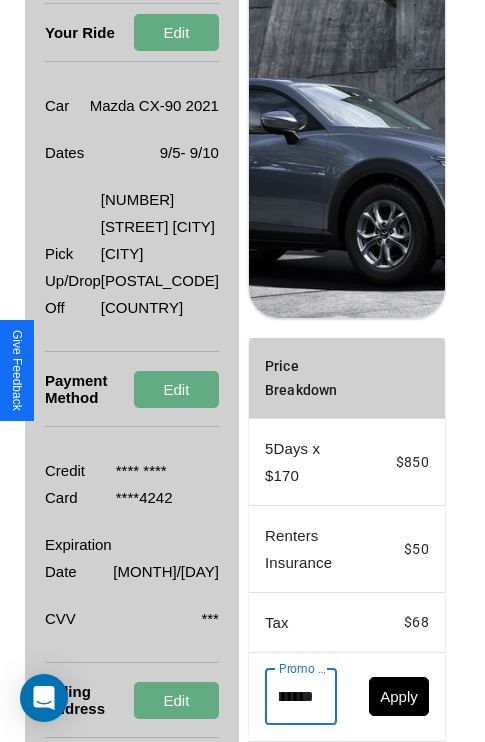 scroll, scrollTop: 0, scrollLeft: 71, axis: horizontal 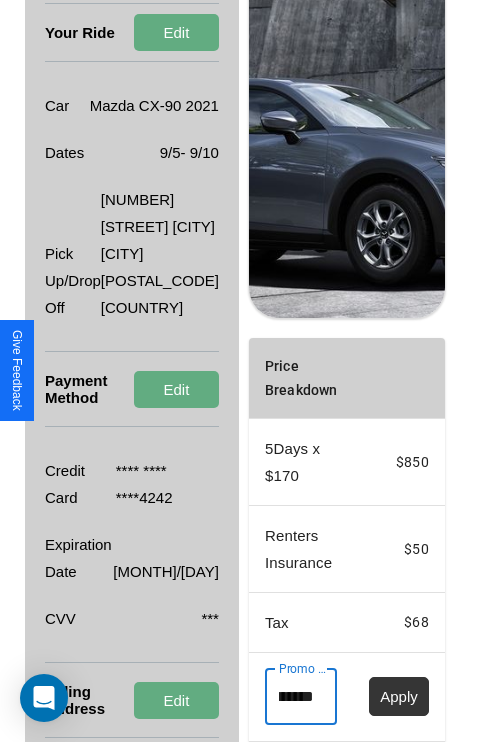 type on "**********" 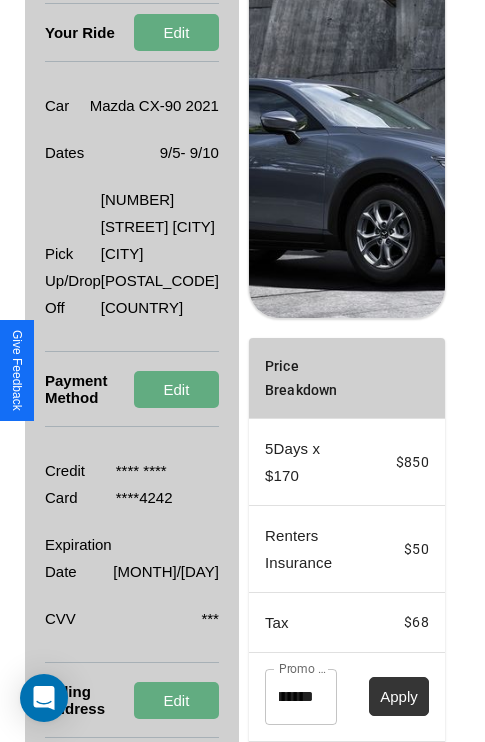 scroll, scrollTop: 0, scrollLeft: 0, axis: both 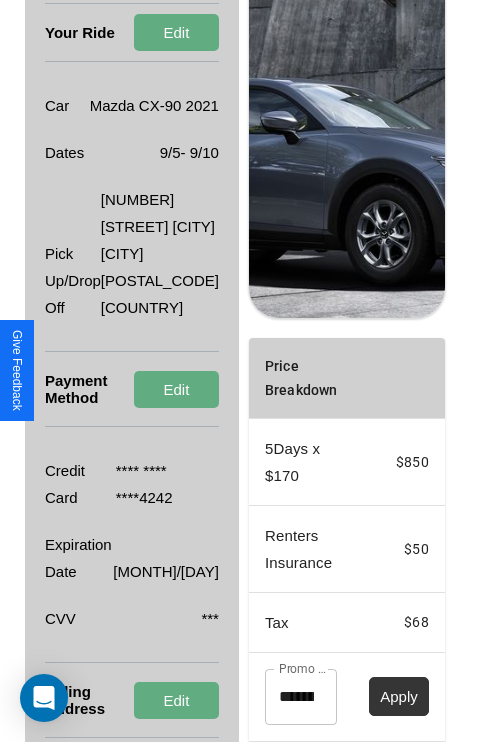 click on "Apply" at bounding box center (399, 696) 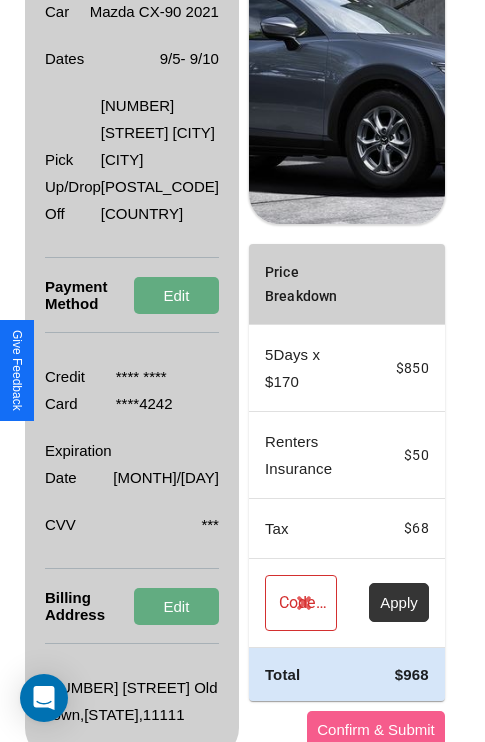 scroll, scrollTop: 482, scrollLeft: 72, axis: both 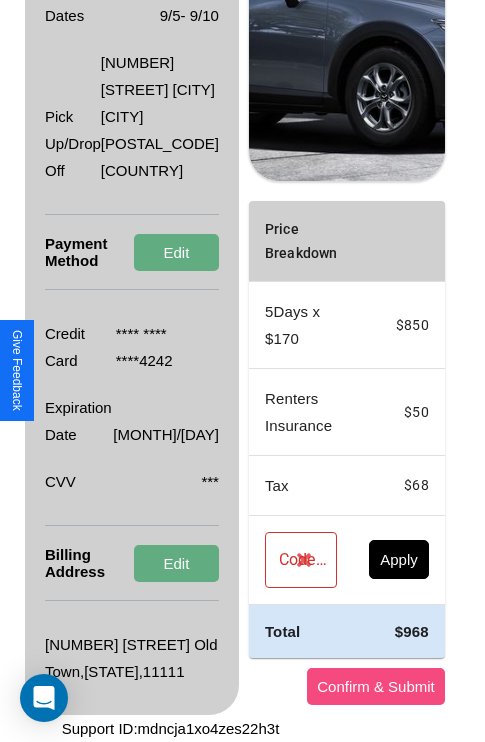 click on "Confirm & Submit" at bounding box center (376, 686) 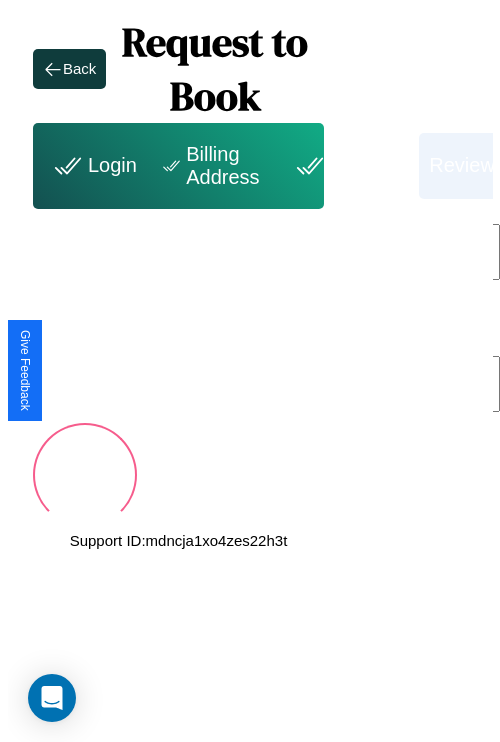 scroll, scrollTop: 0, scrollLeft: 72, axis: horizontal 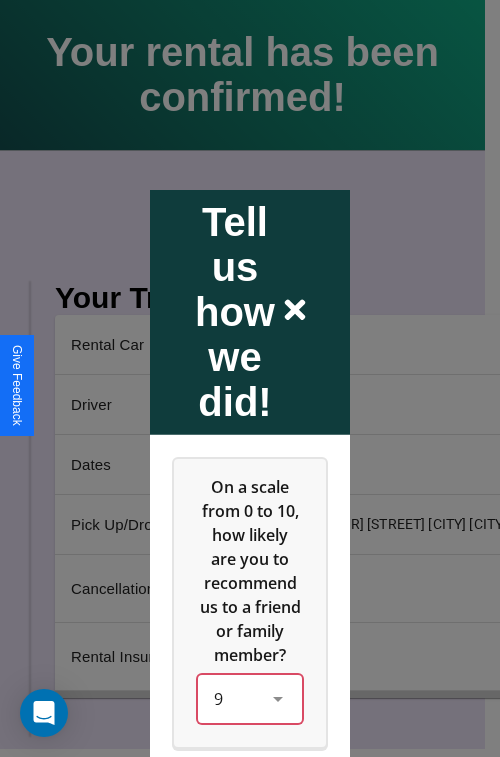 click on "9" at bounding box center (250, 698) 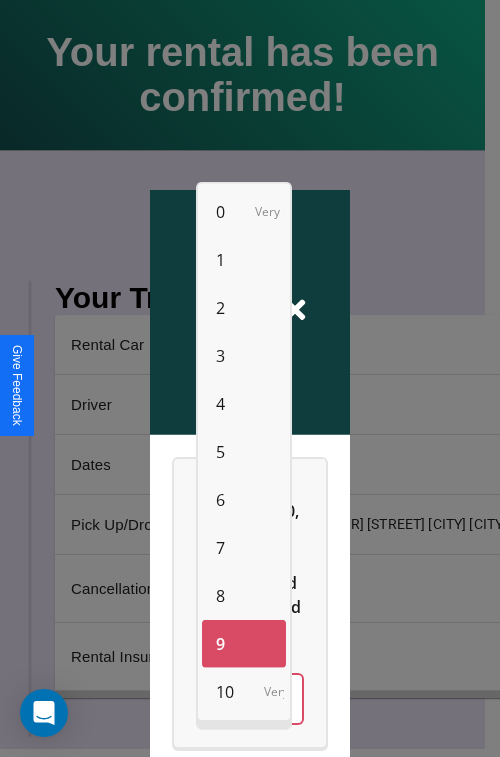 click on "4" at bounding box center [220, 404] 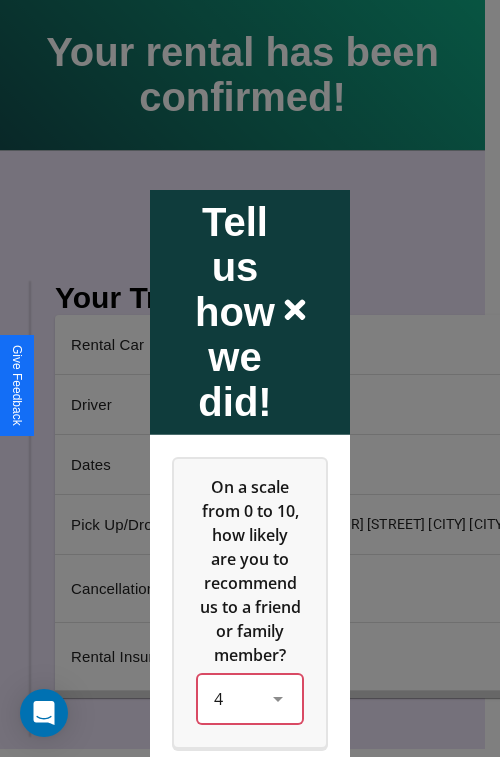scroll, scrollTop: 334, scrollLeft: 0, axis: vertical 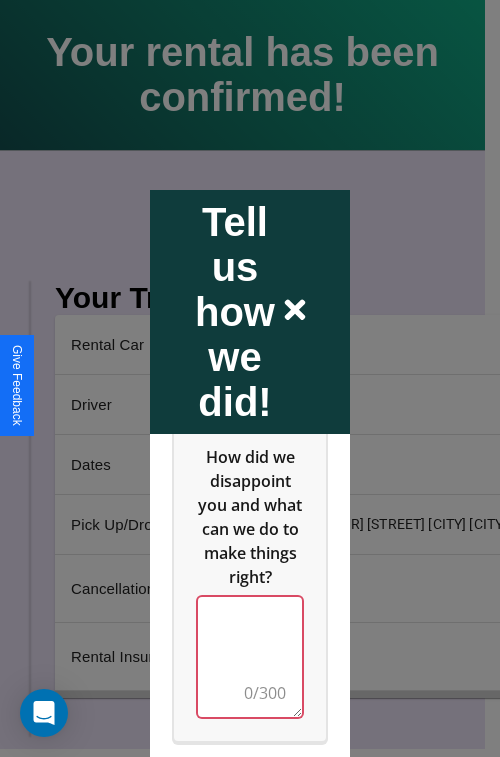 click at bounding box center (250, 656) 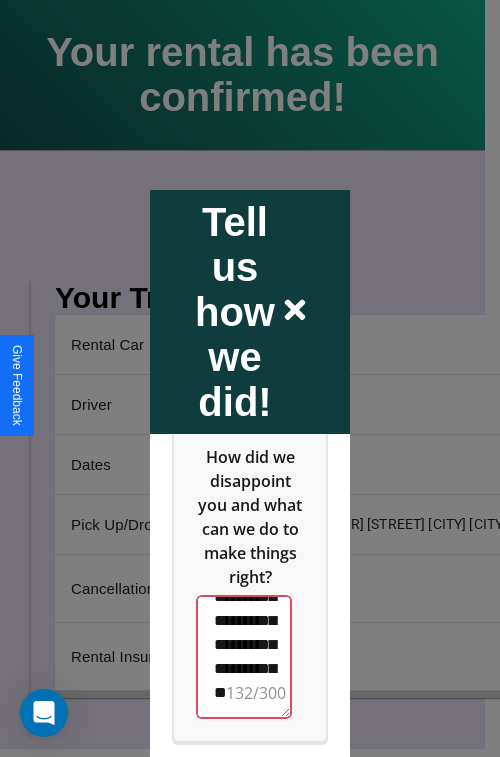 scroll, scrollTop: 588, scrollLeft: 0, axis: vertical 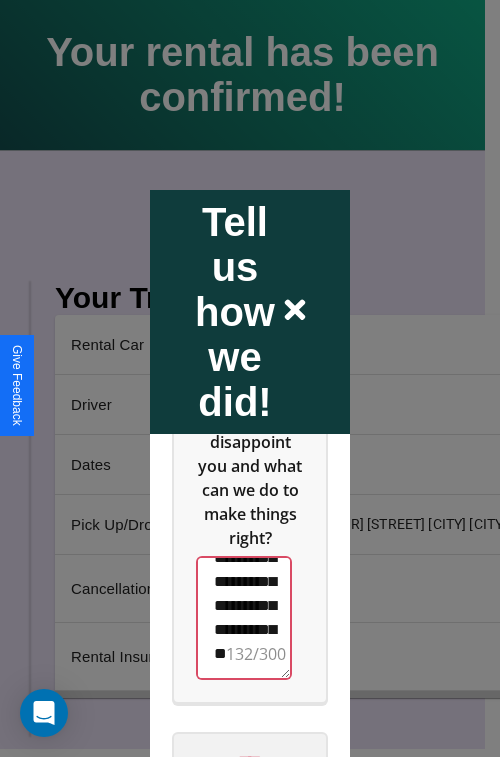 type on "**********" 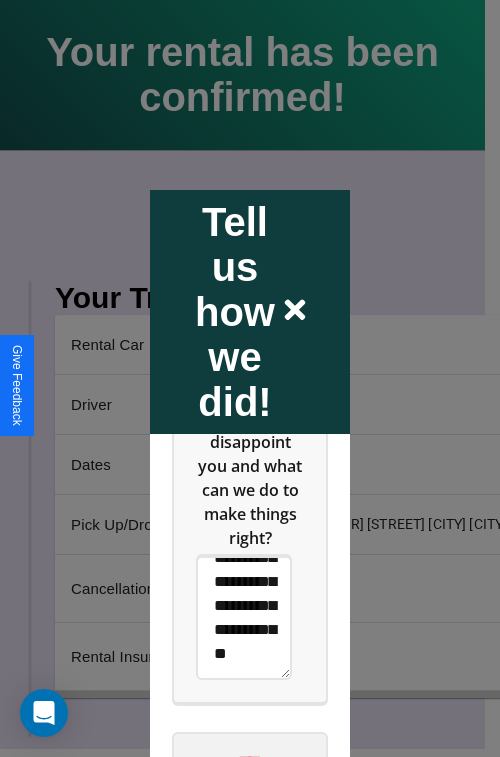 click on "****" at bounding box center [250, 761] 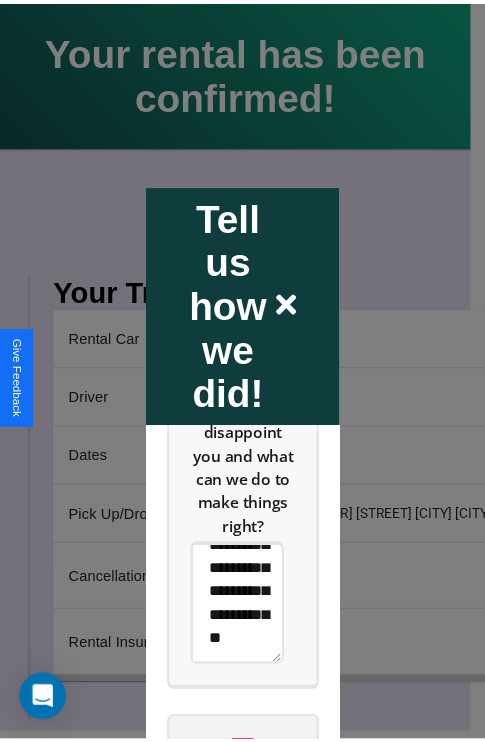 scroll, scrollTop: 0, scrollLeft: 0, axis: both 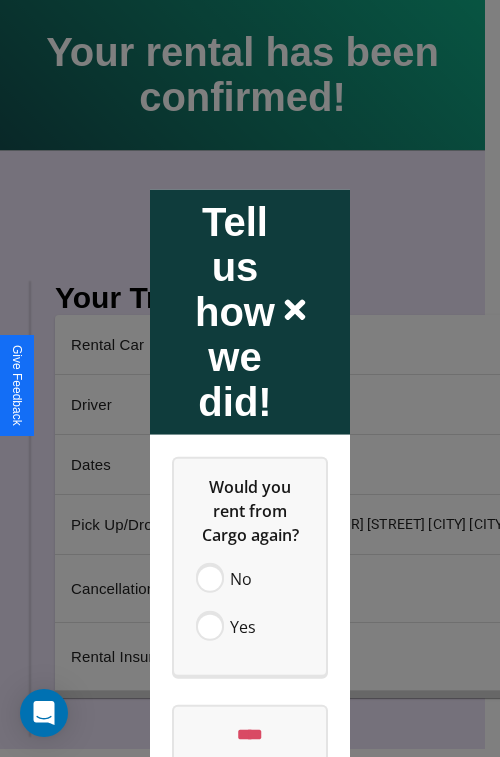click at bounding box center [250, 378] 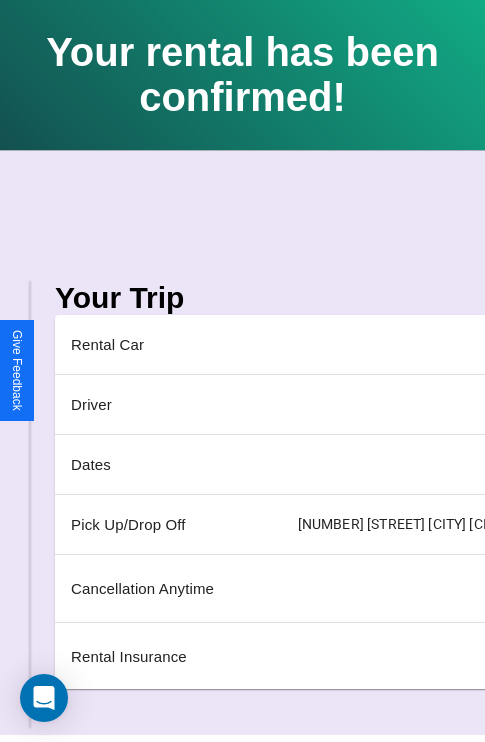 scroll, scrollTop: 0, scrollLeft: 235, axis: horizontal 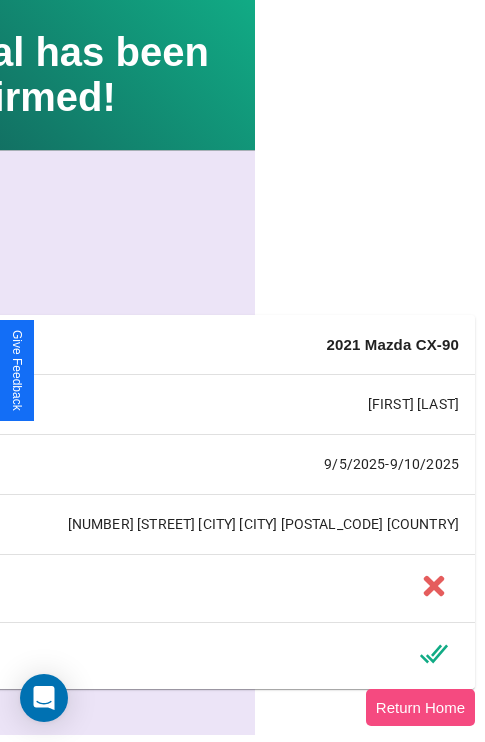 click on "Return Home" at bounding box center [420, 707] 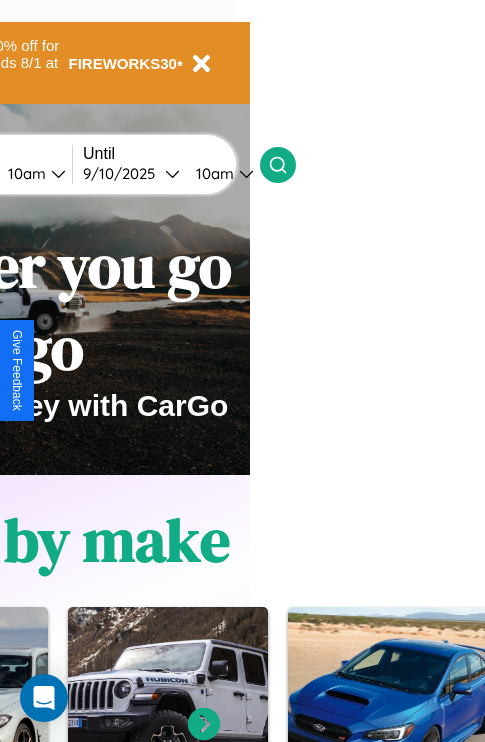 scroll, scrollTop: 0, scrollLeft: 0, axis: both 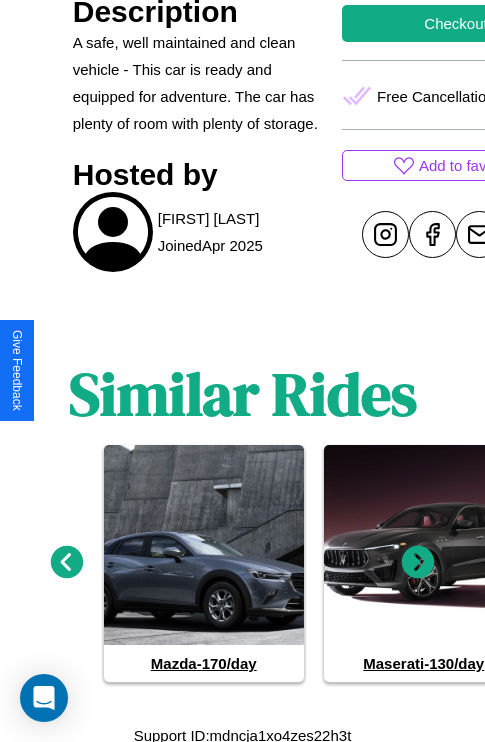 click 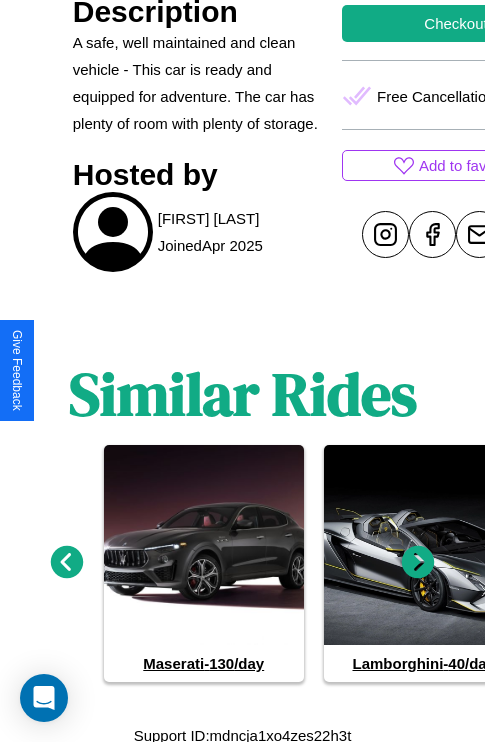 click 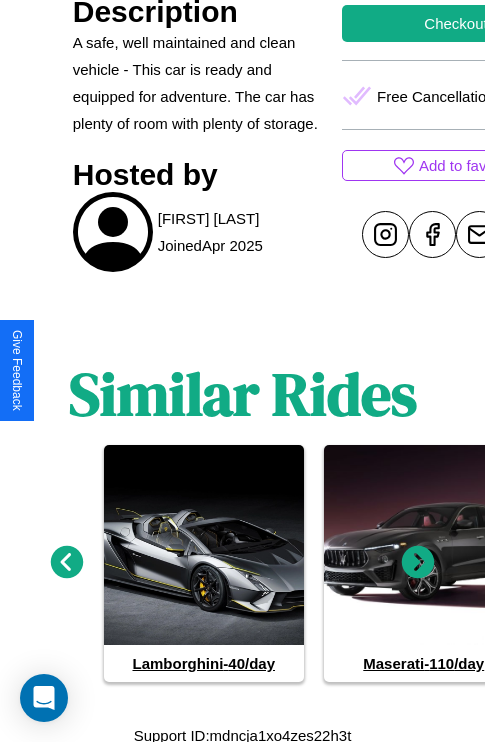 click 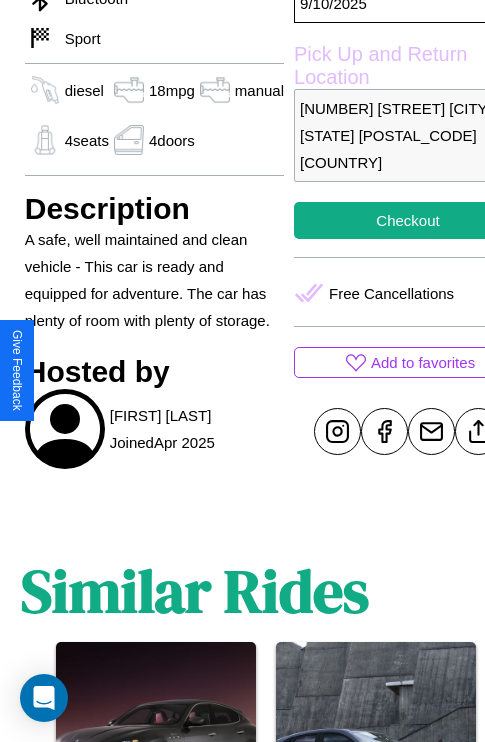 scroll, scrollTop: 709, scrollLeft: 52, axis: both 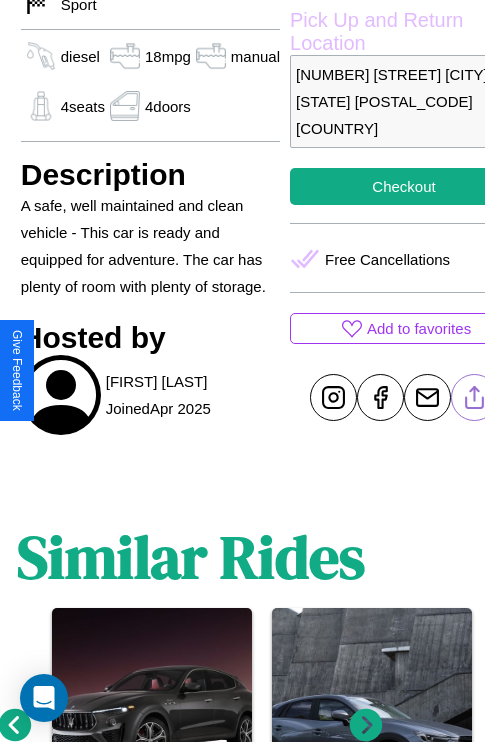 click 